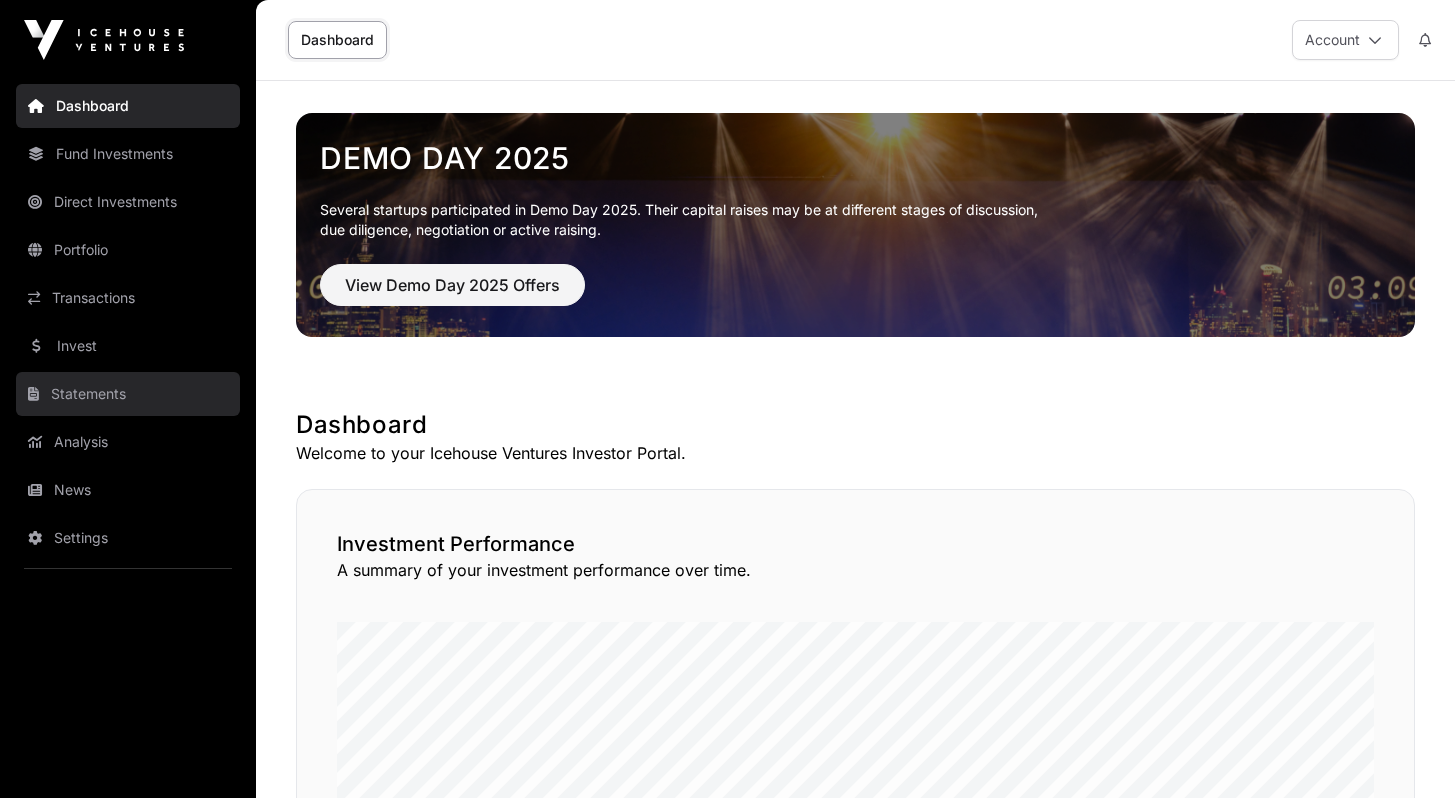 scroll, scrollTop: 0, scrollLeft: 0, axis: both 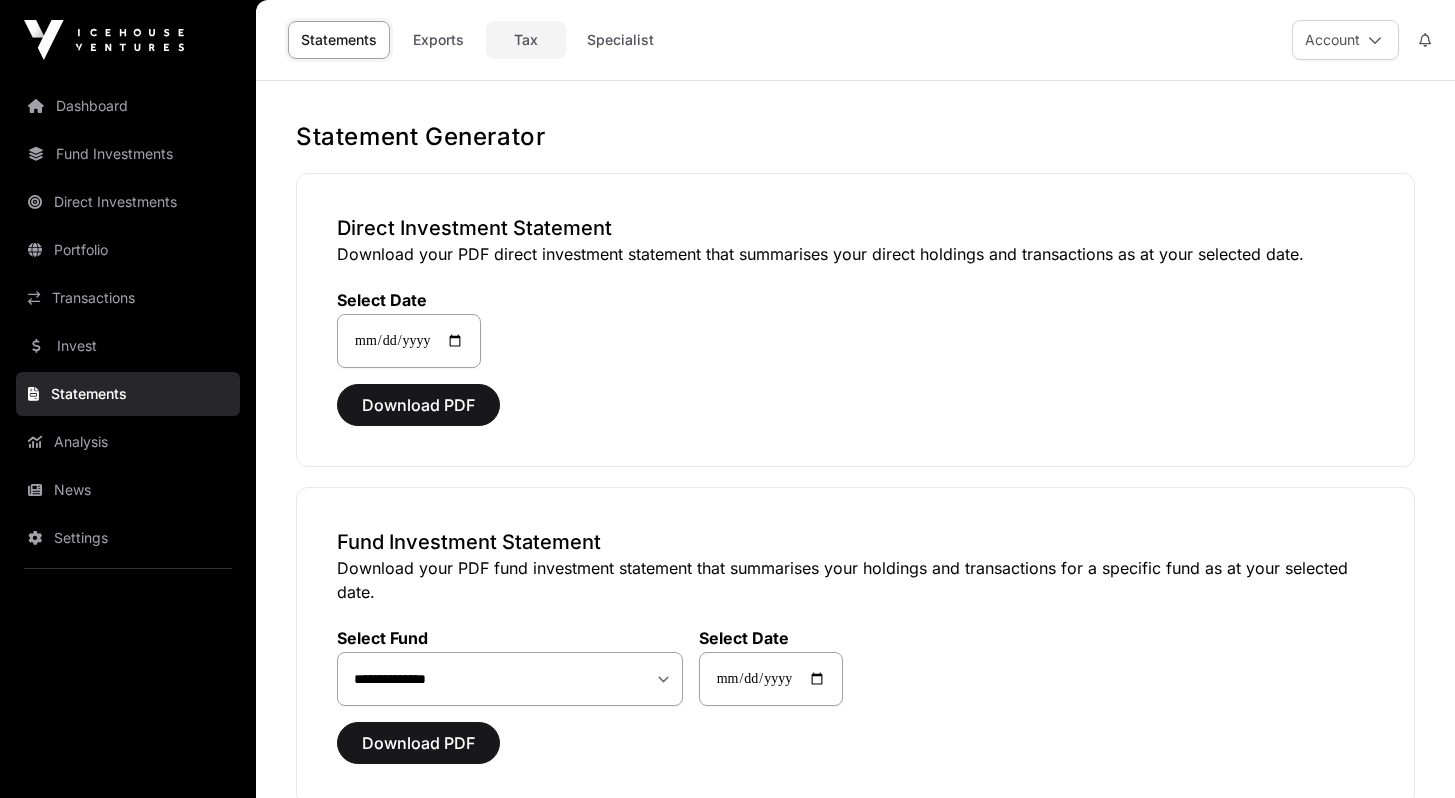 click on "Tax" 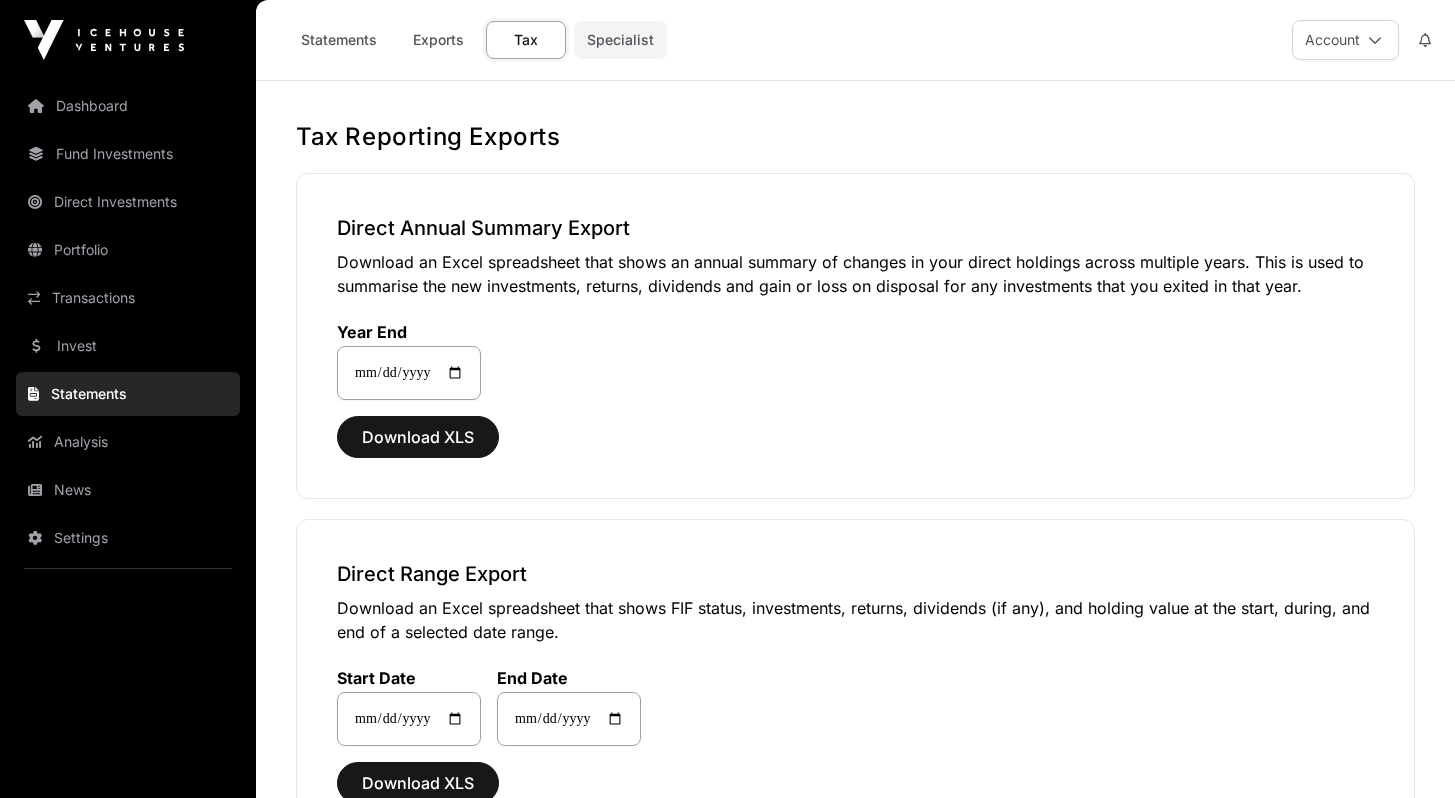 click on "Specialist" 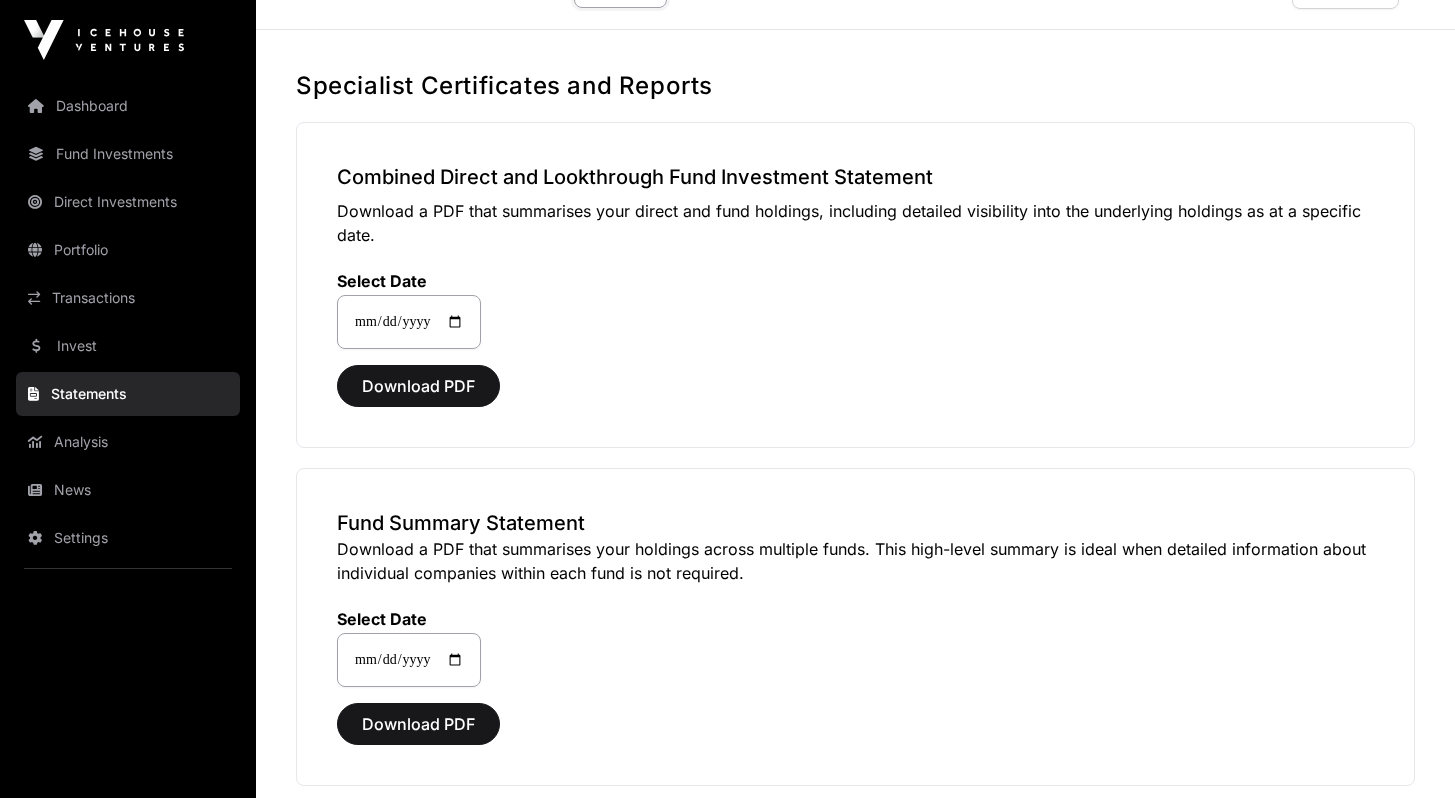 scroll, scrollTop: 0, scrollLeft: 0, axis: both 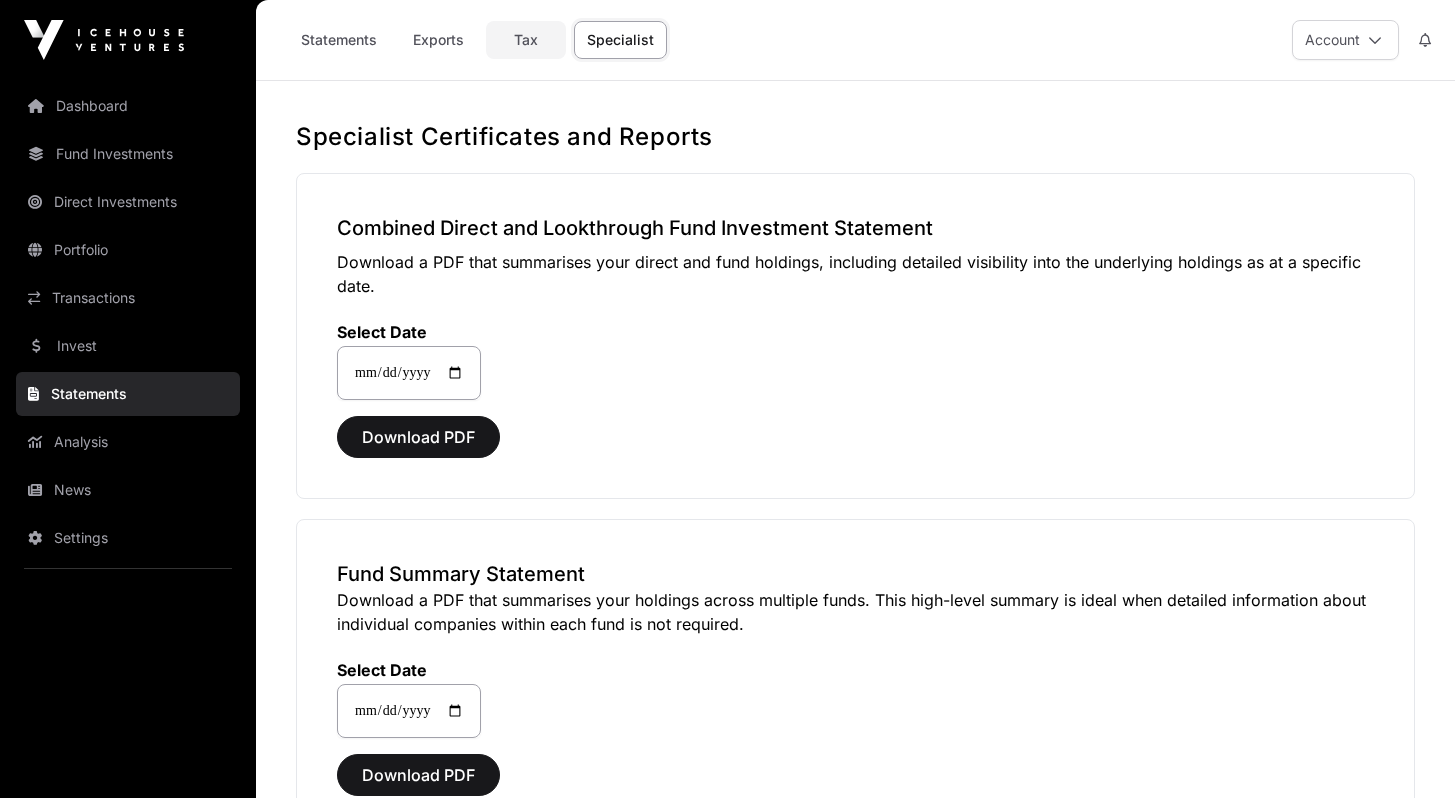 click on "Tax" 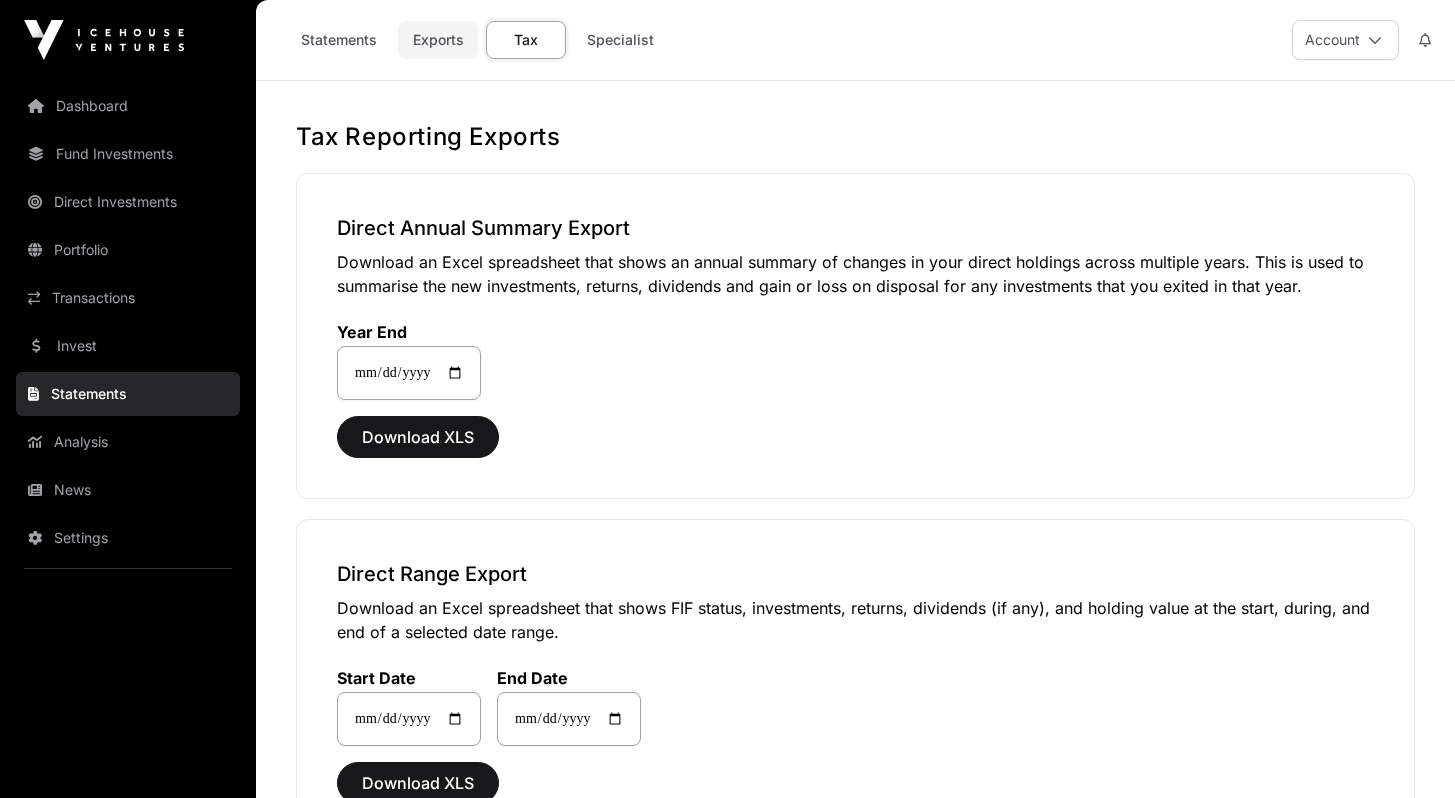click on "Exports" 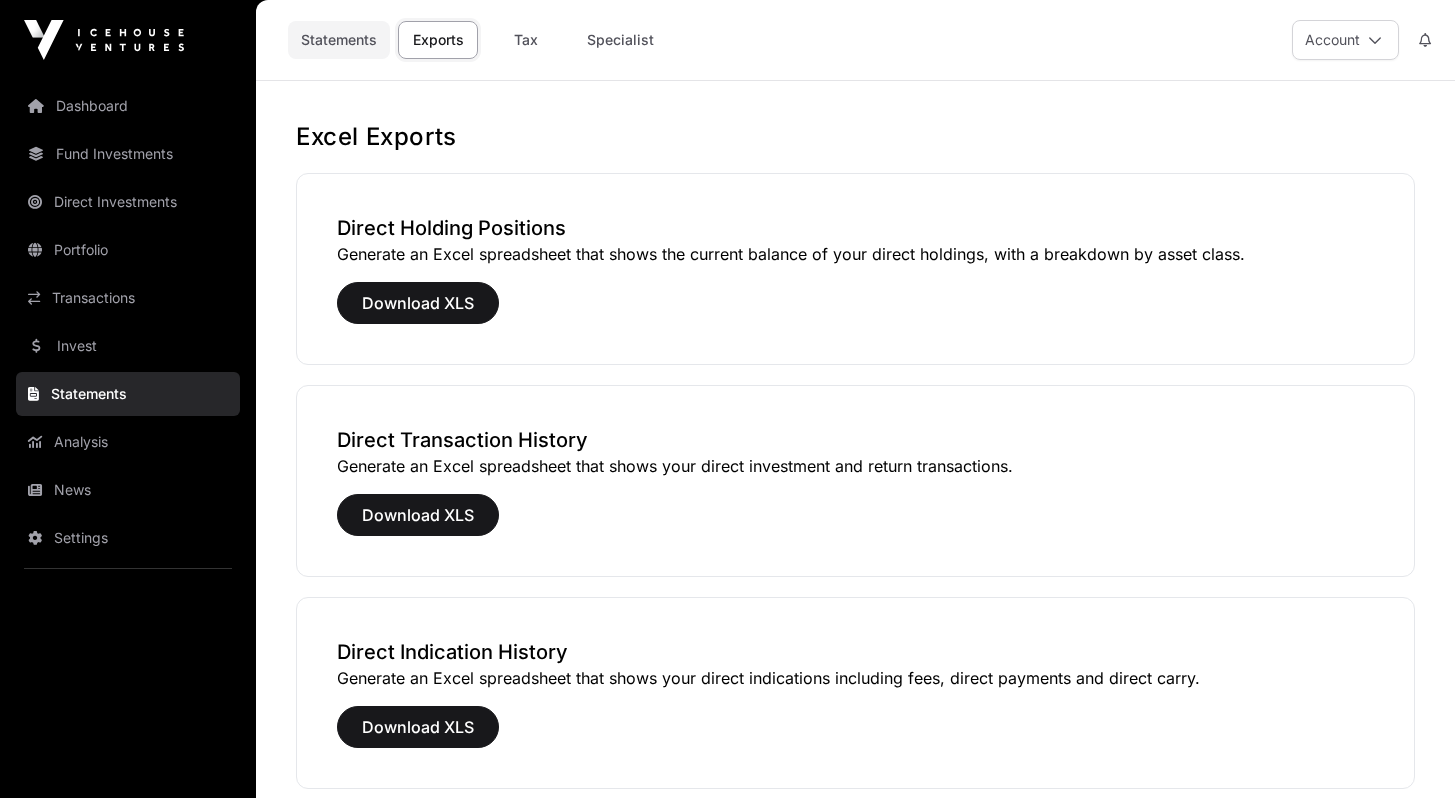 click on "Statements" 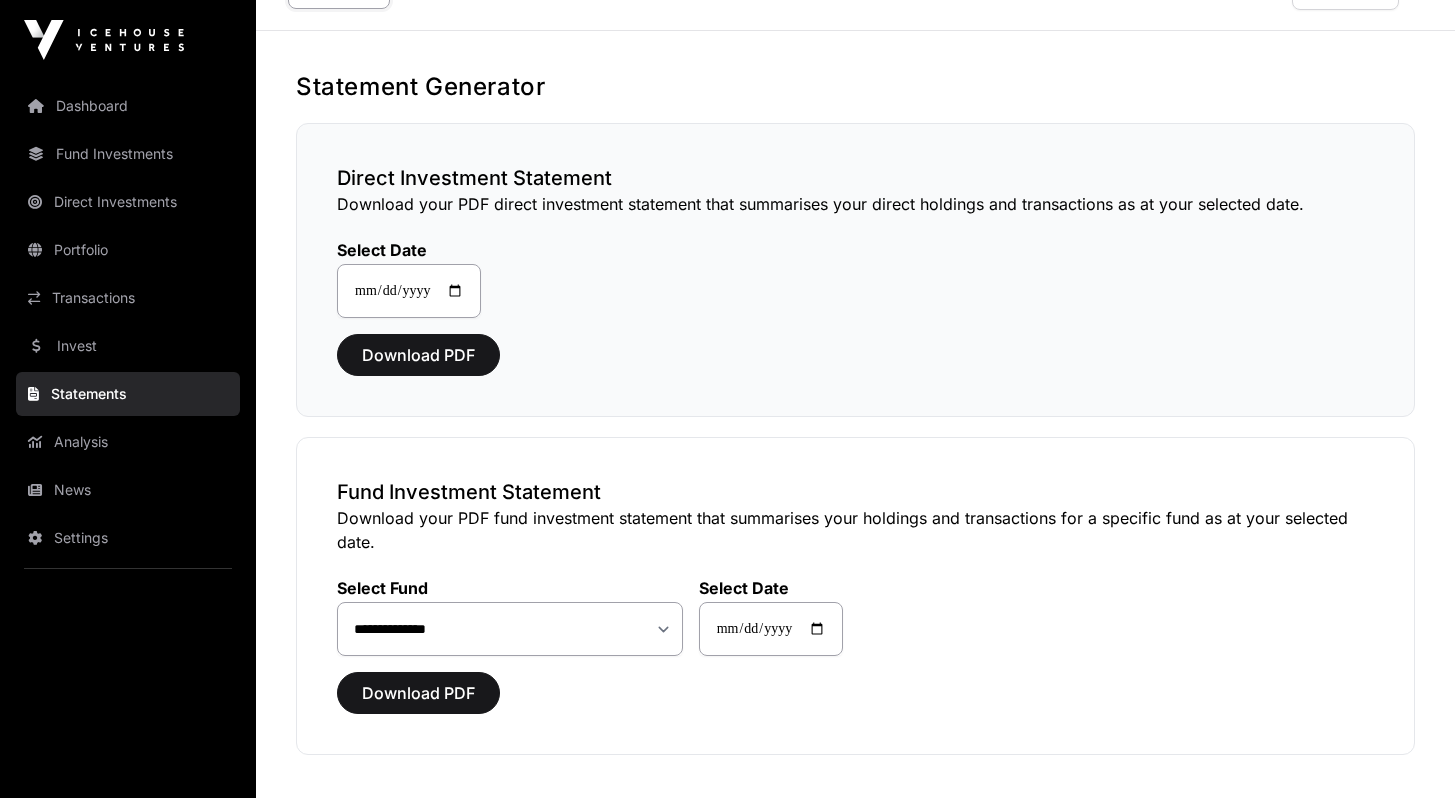 scroll, scrollTop: 0, scrollLeft: 0, axis: both 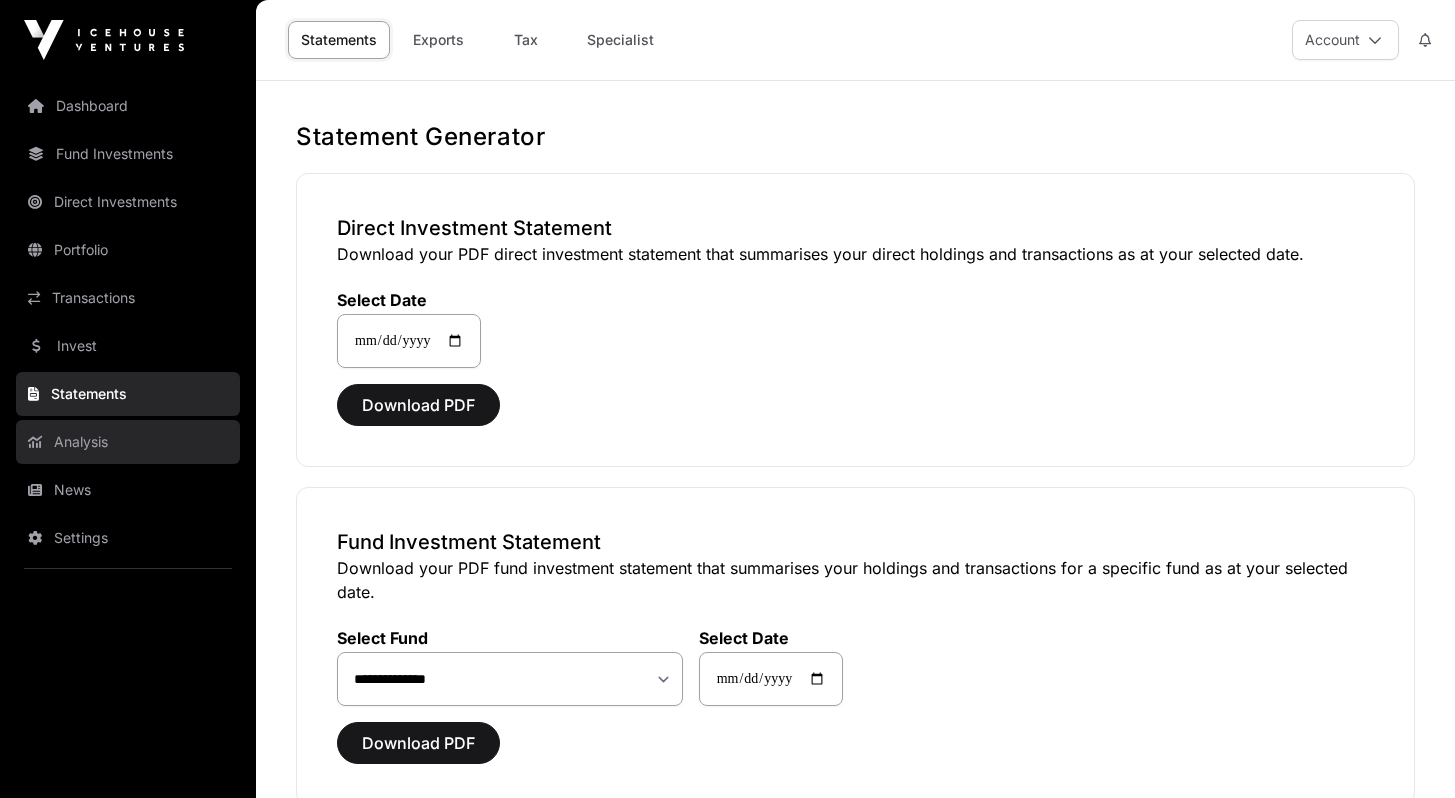 click on "Analysis" 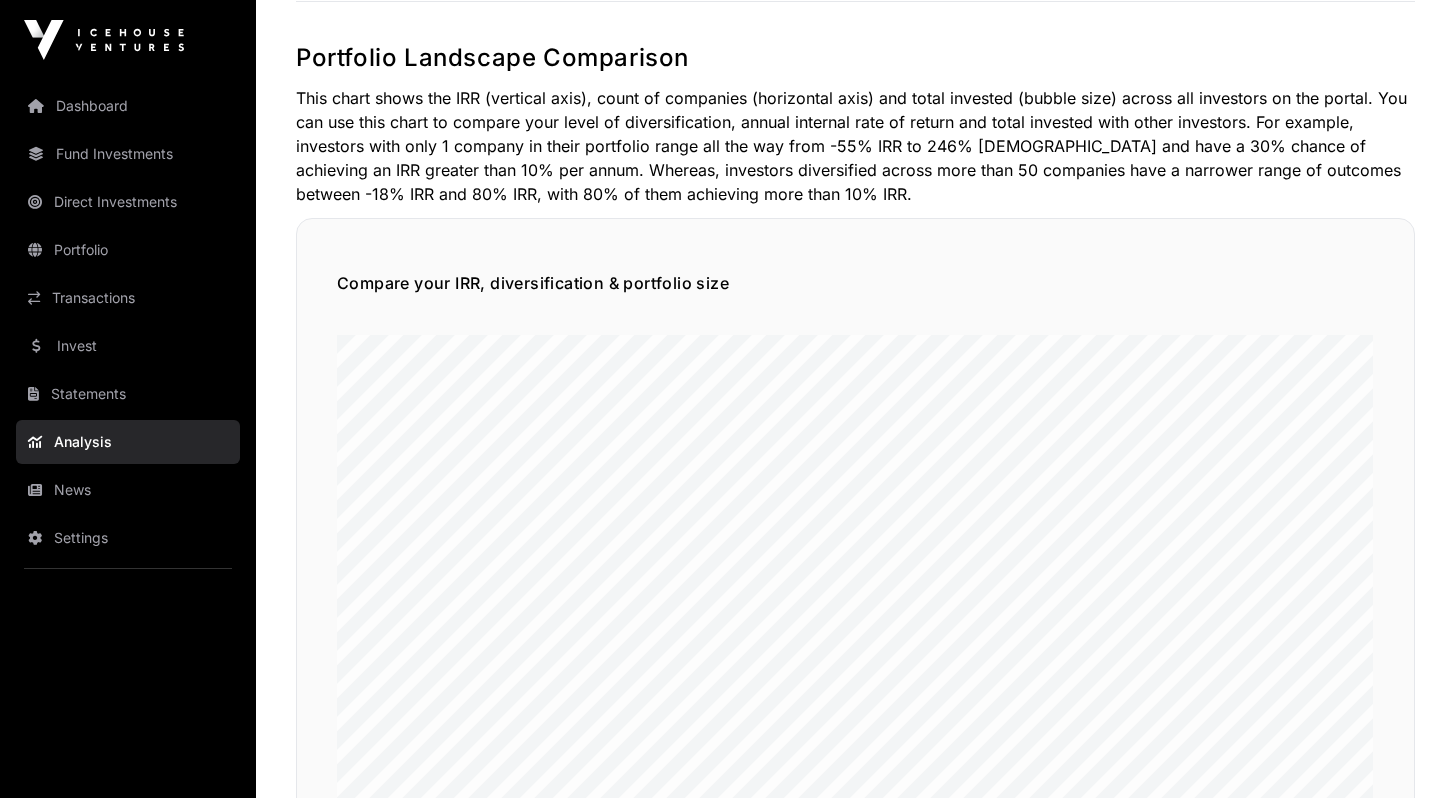 scroll, scrollTop: 103, scrollLeft: 0, axis: vertical 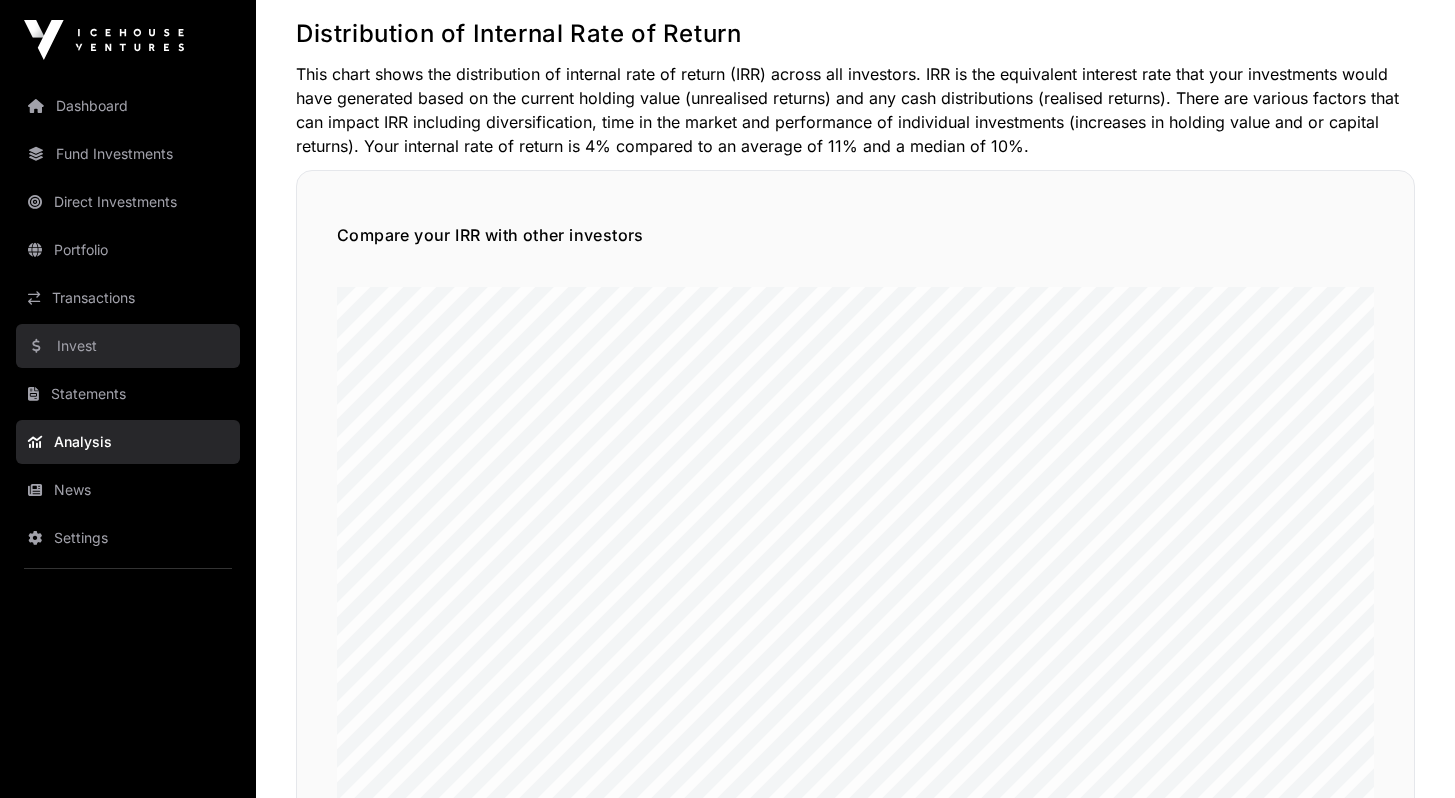 click on "Invest" 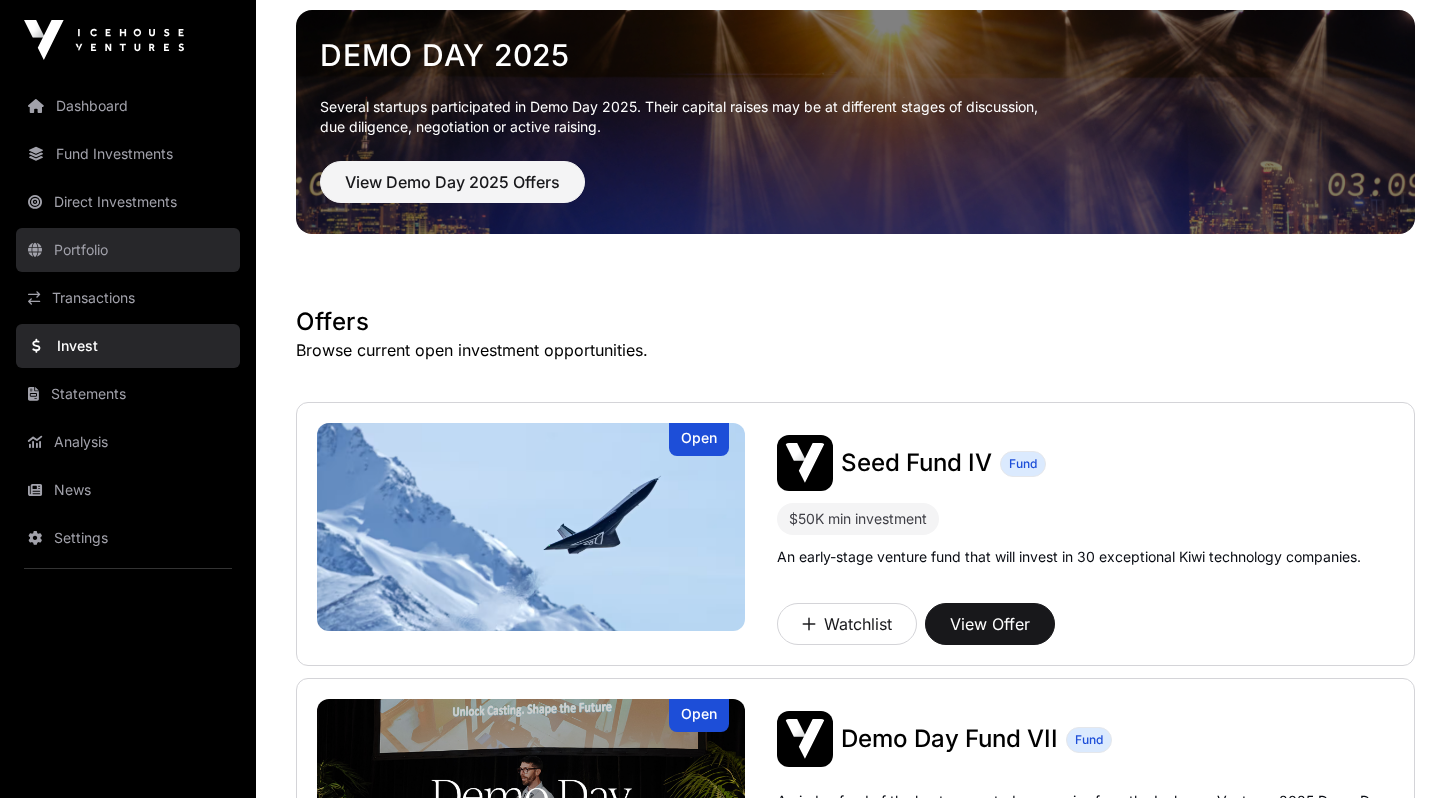 scroll, scrollTop: 0, scrollLeft: 0, axis: both 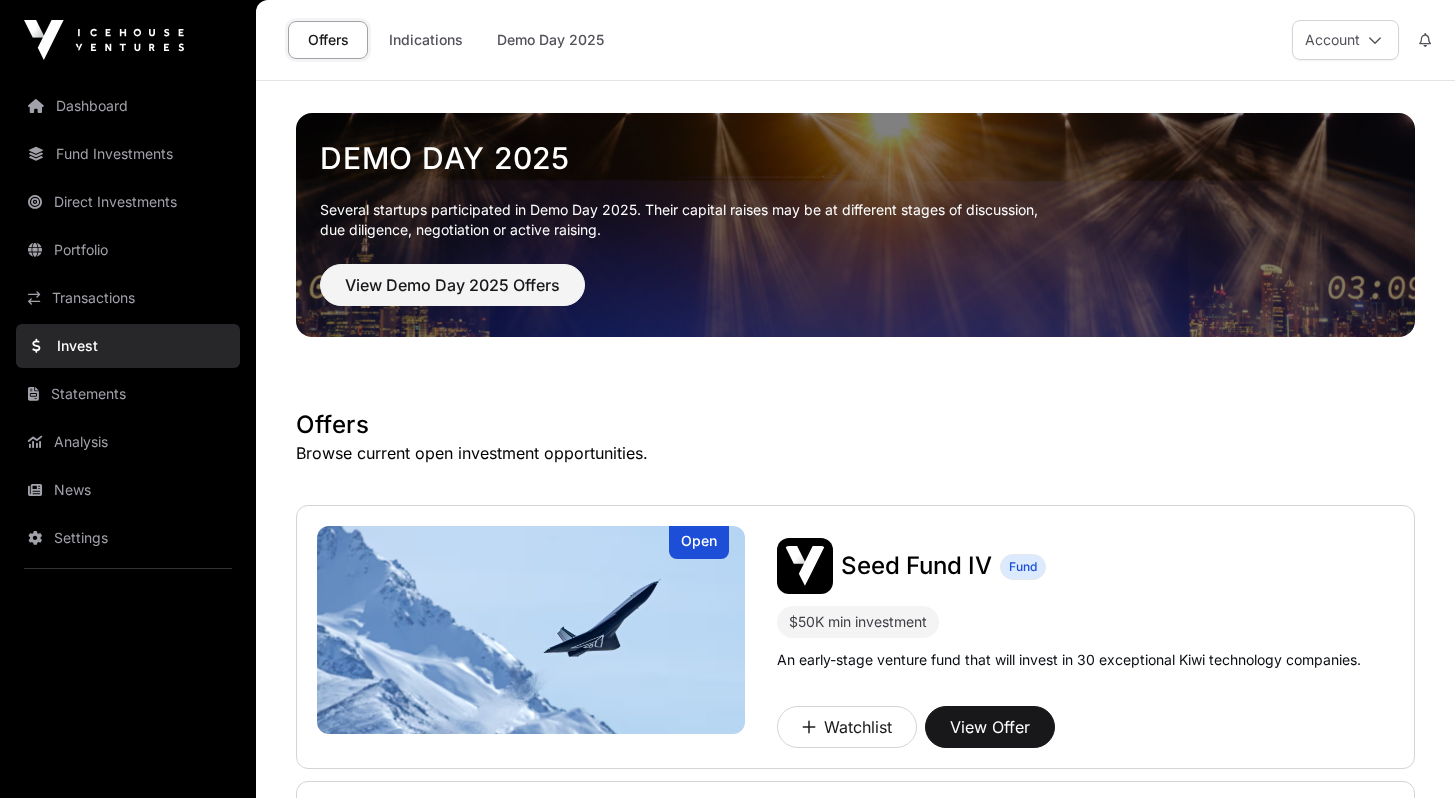 click on "Offers Indications Demo Day 2025  Account" 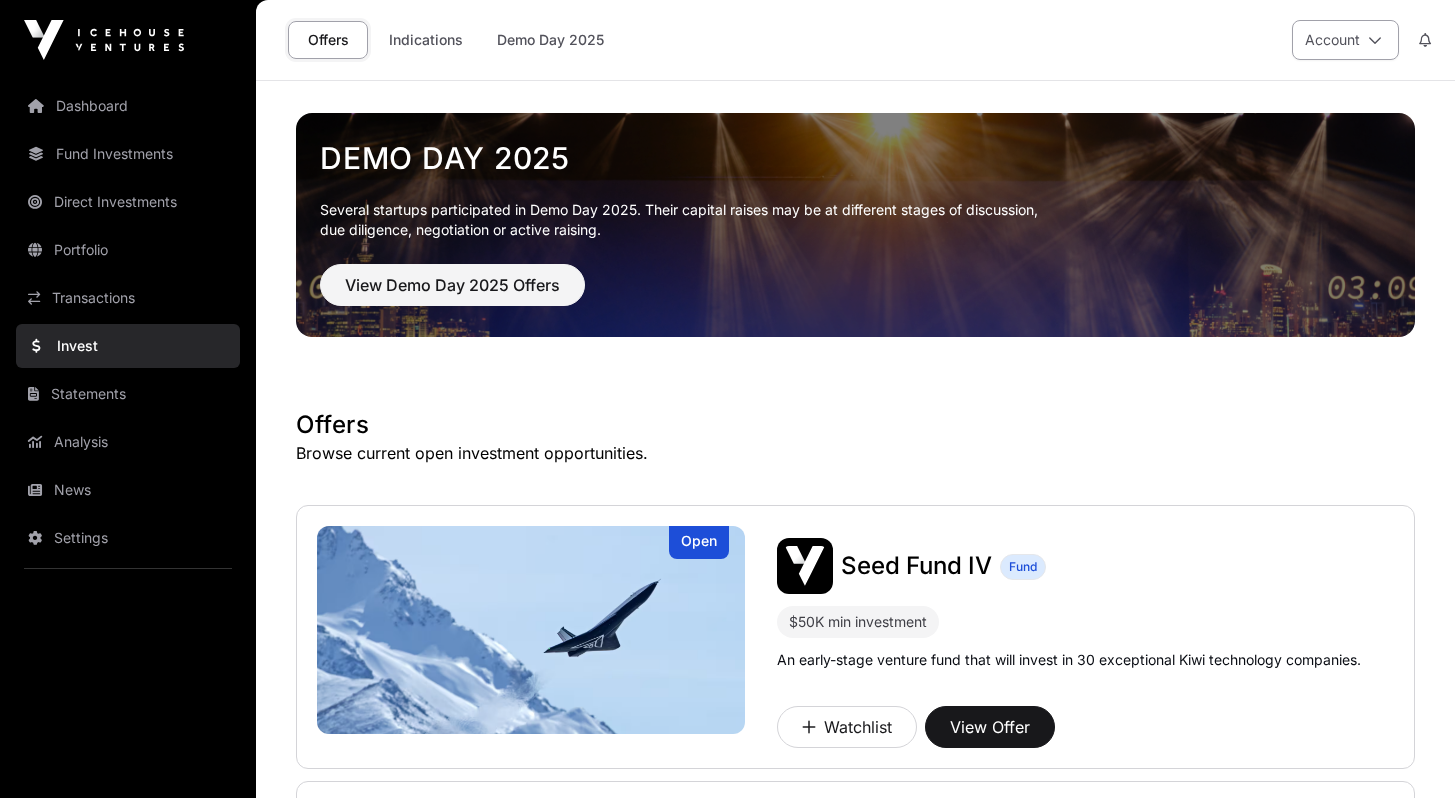click on "Account" 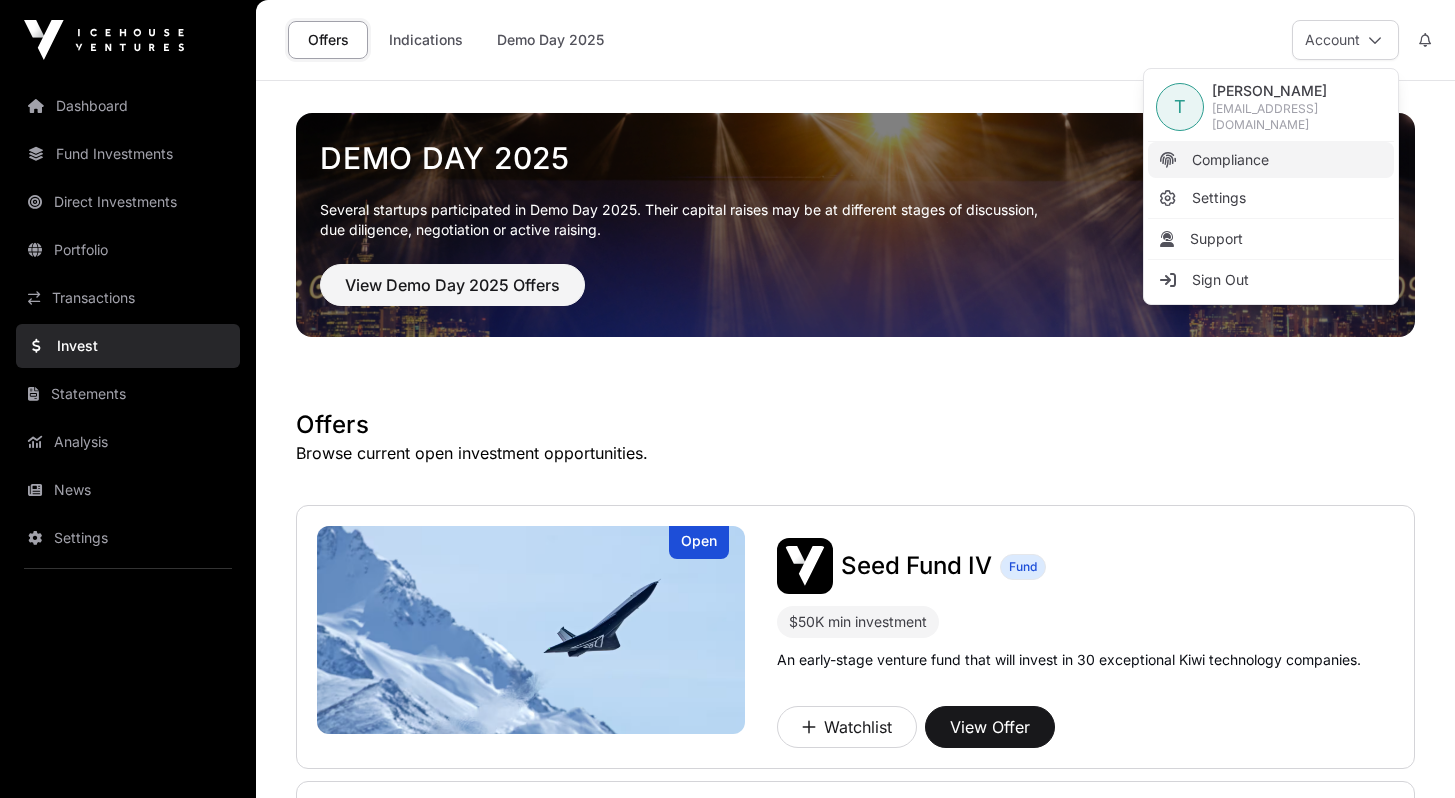 click on "Compliance" 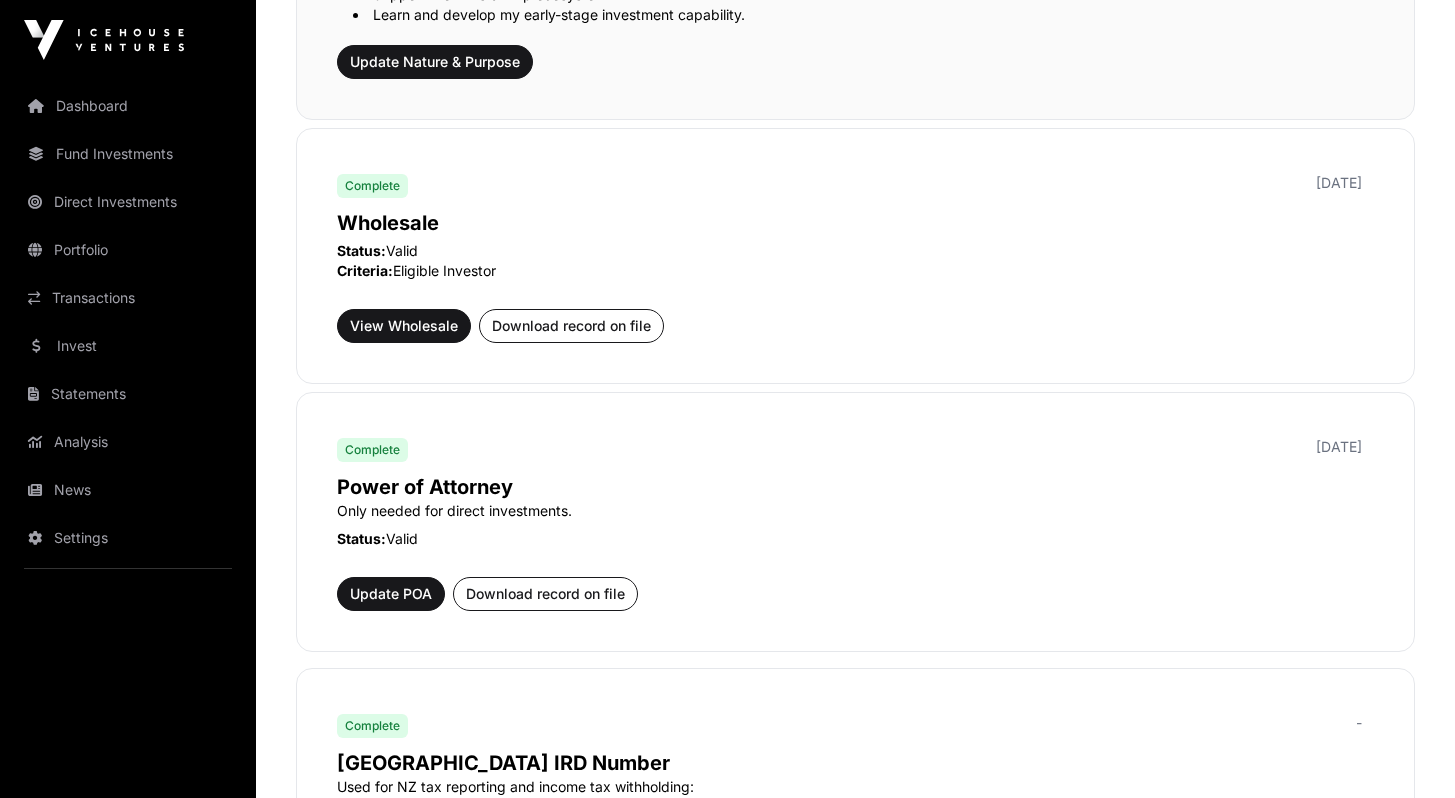 scroll, scrollTop: 942, scrollLeft: 0, axis: vertical 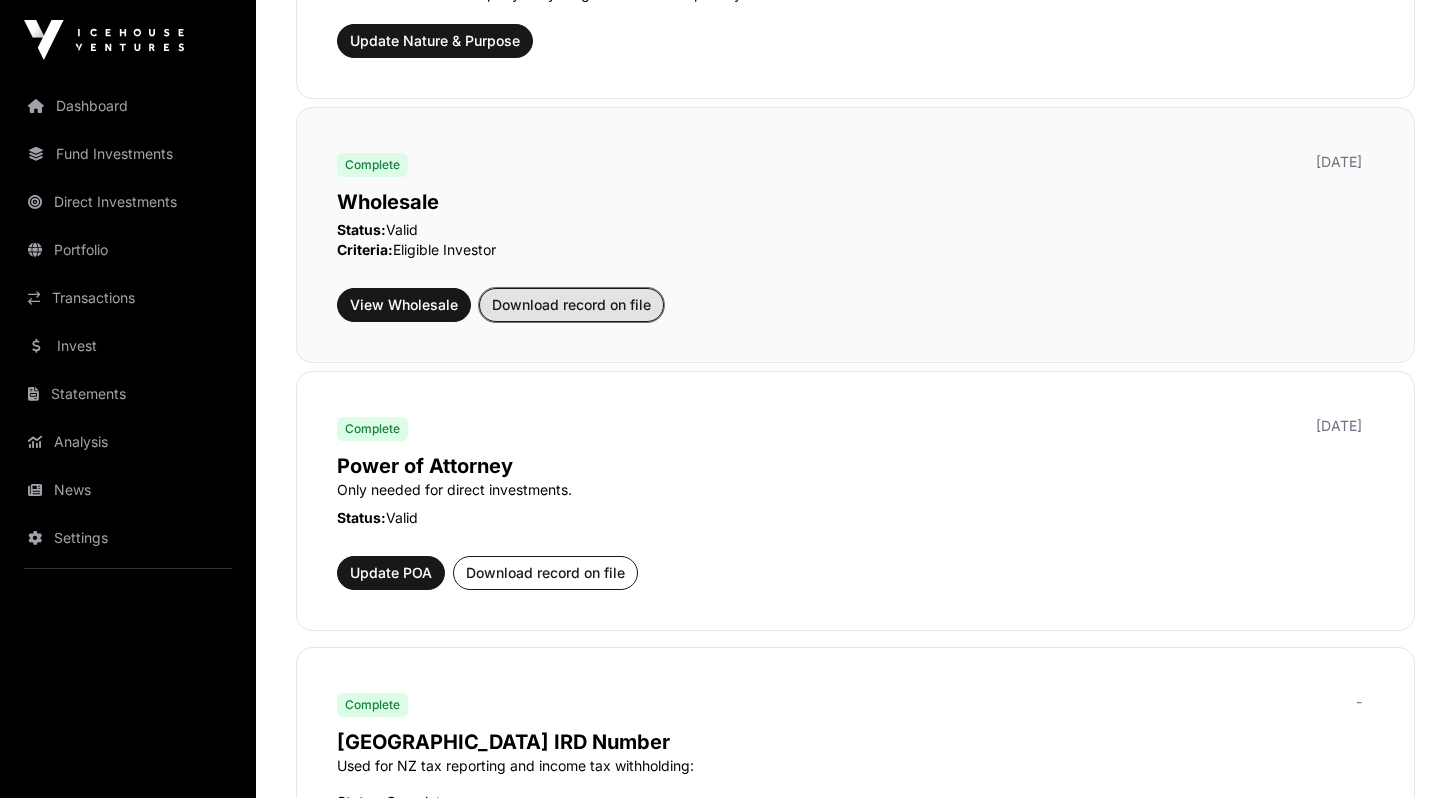click on "Download record on file" 